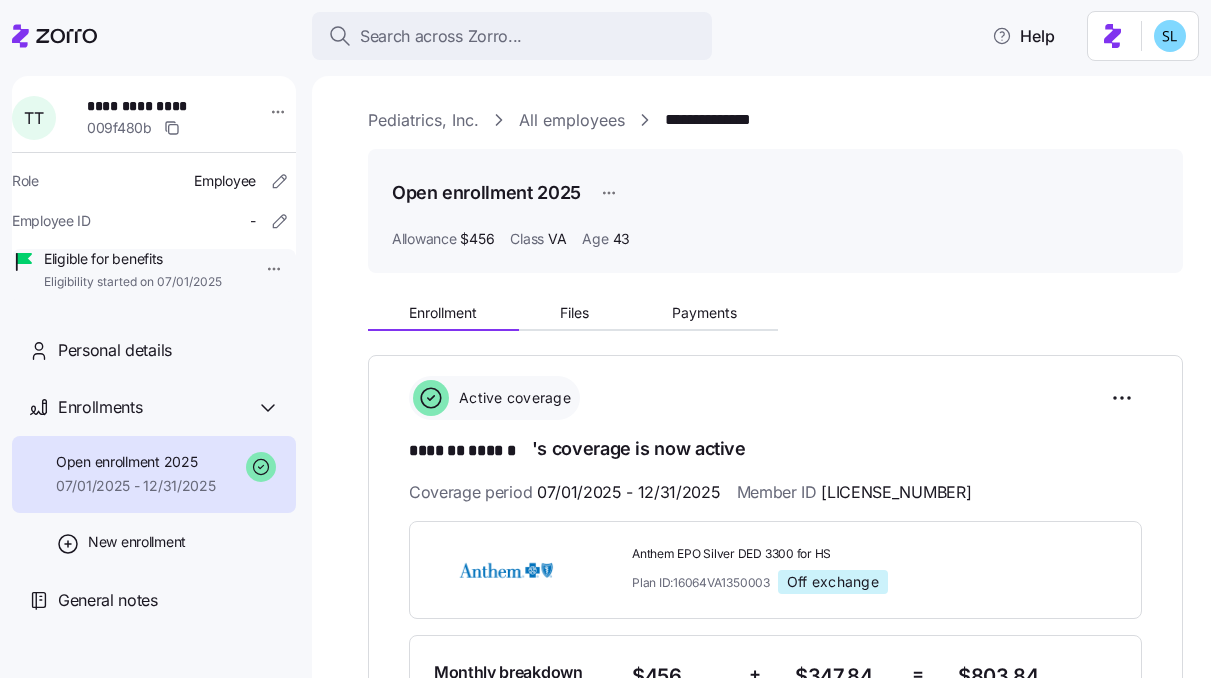 scroll, scrollTop: 0, scrollLeft: 0, axis: both 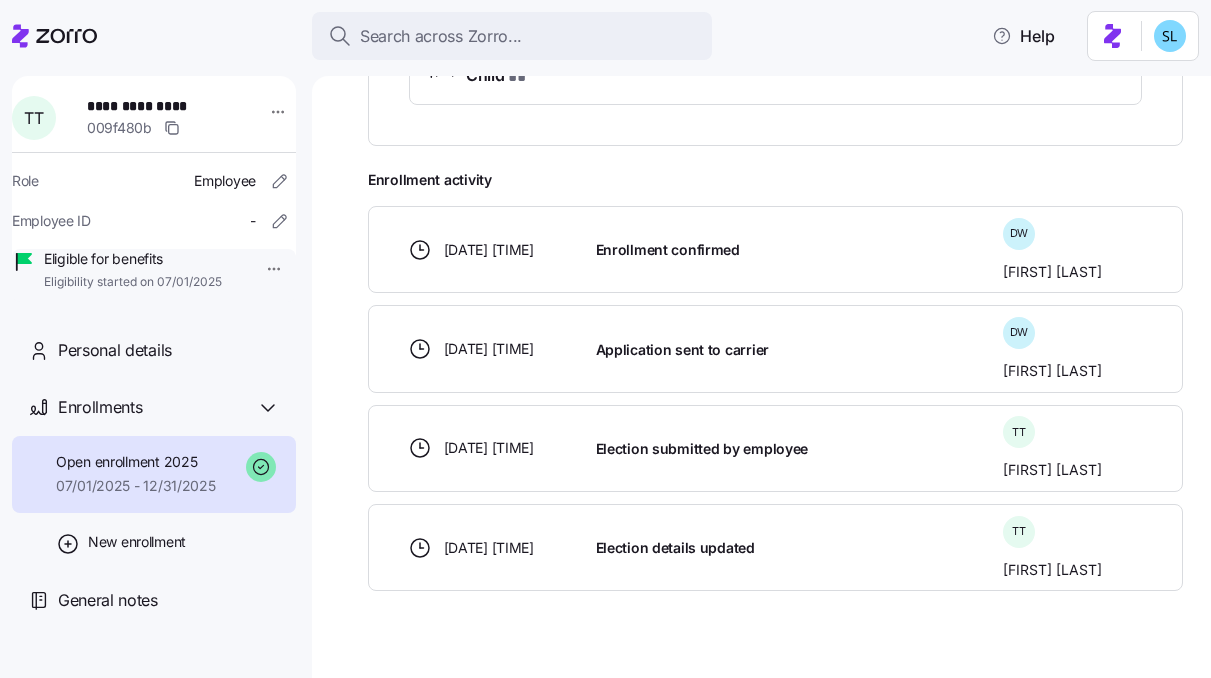 click on "Application sent to carrier" at bounding box center [791, 349] 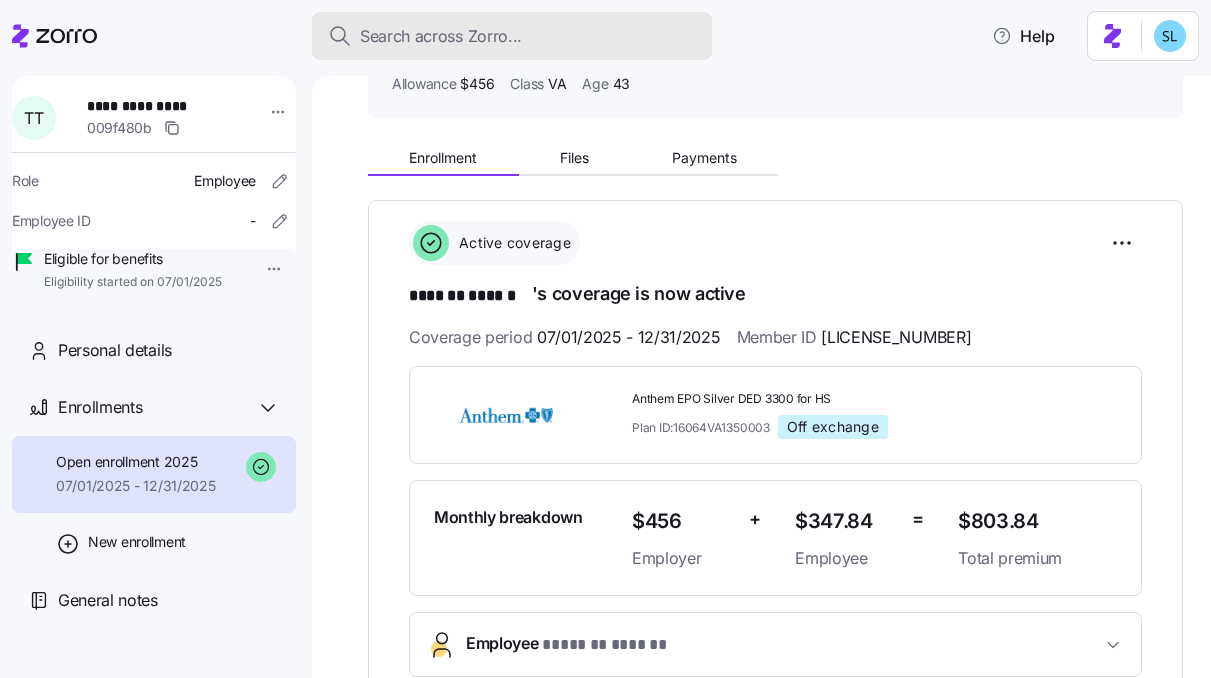click on "Search across Zorro..." at bounding box center [441, 36] 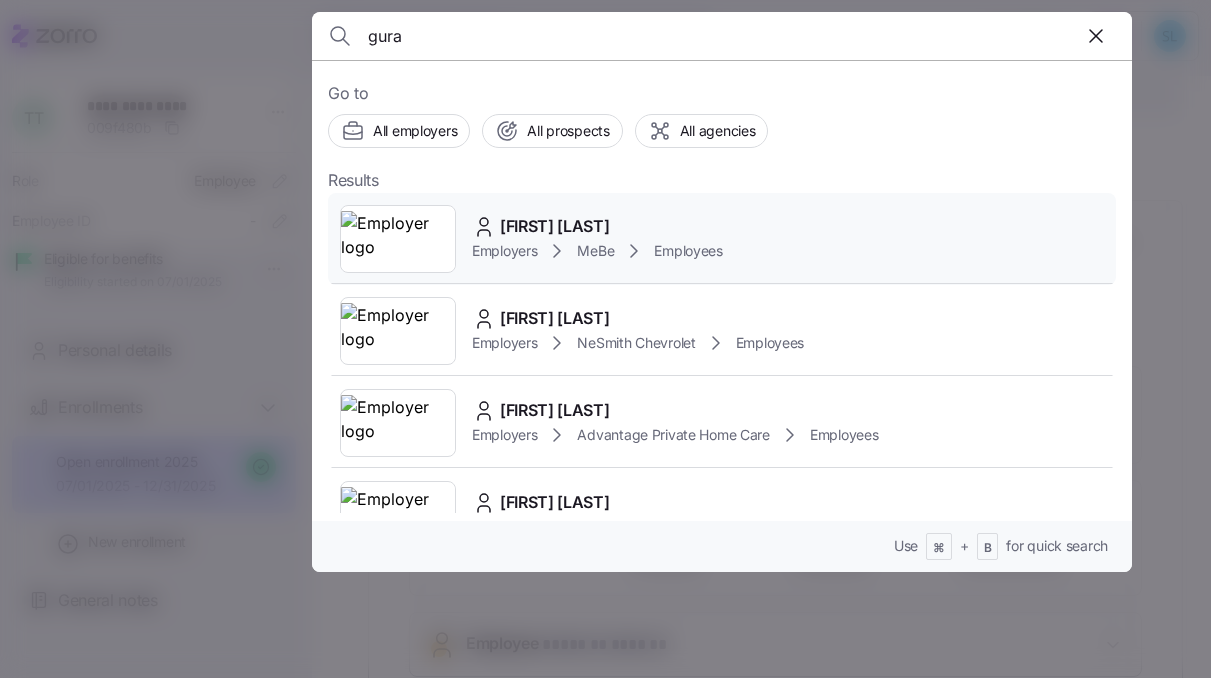 type on "gura" 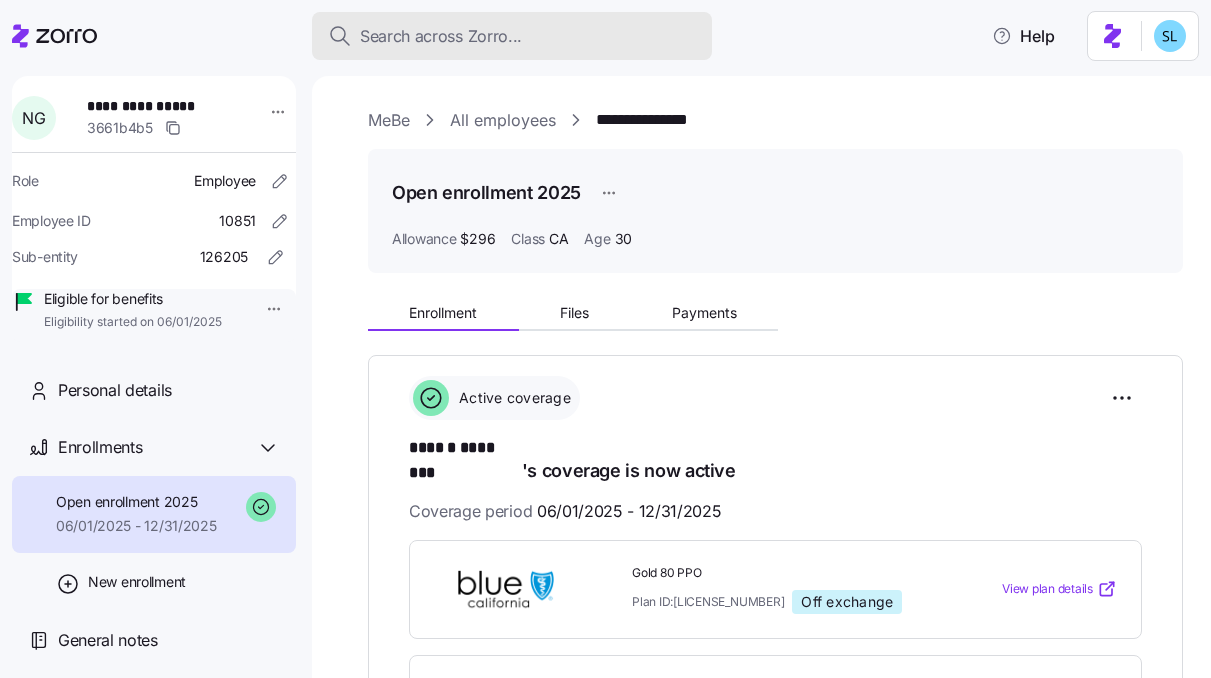 click on "Search across Zorro..." at bounding box center [512, 36] 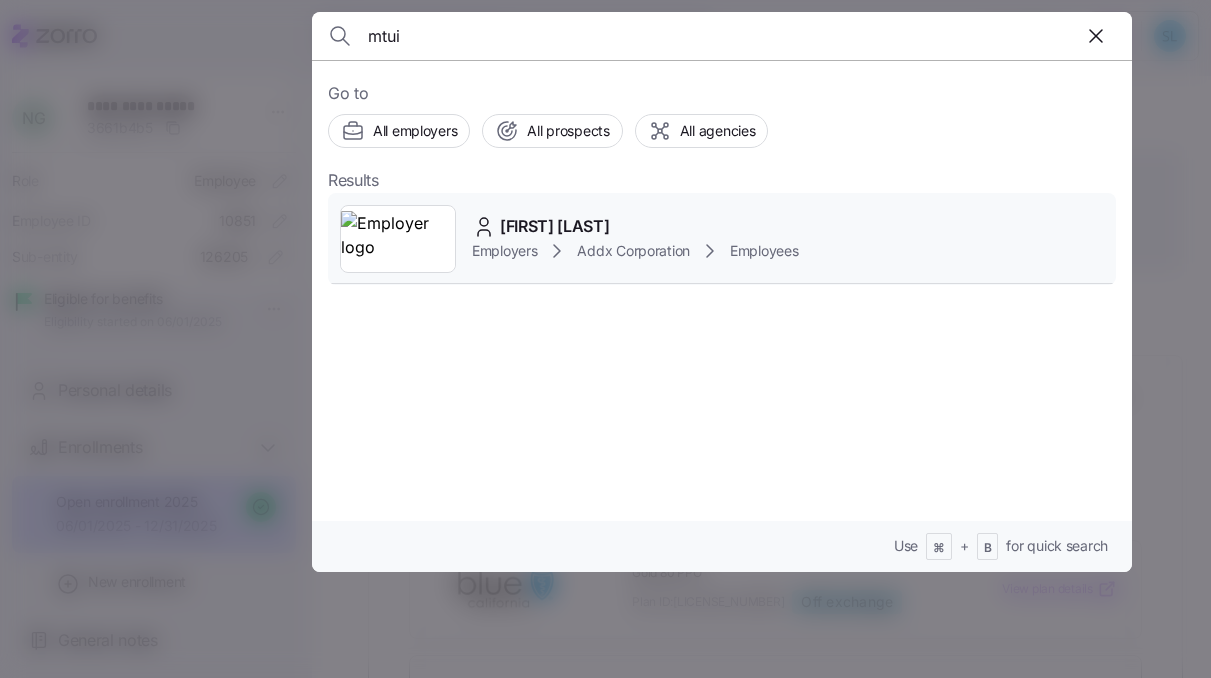 type on "mtui" 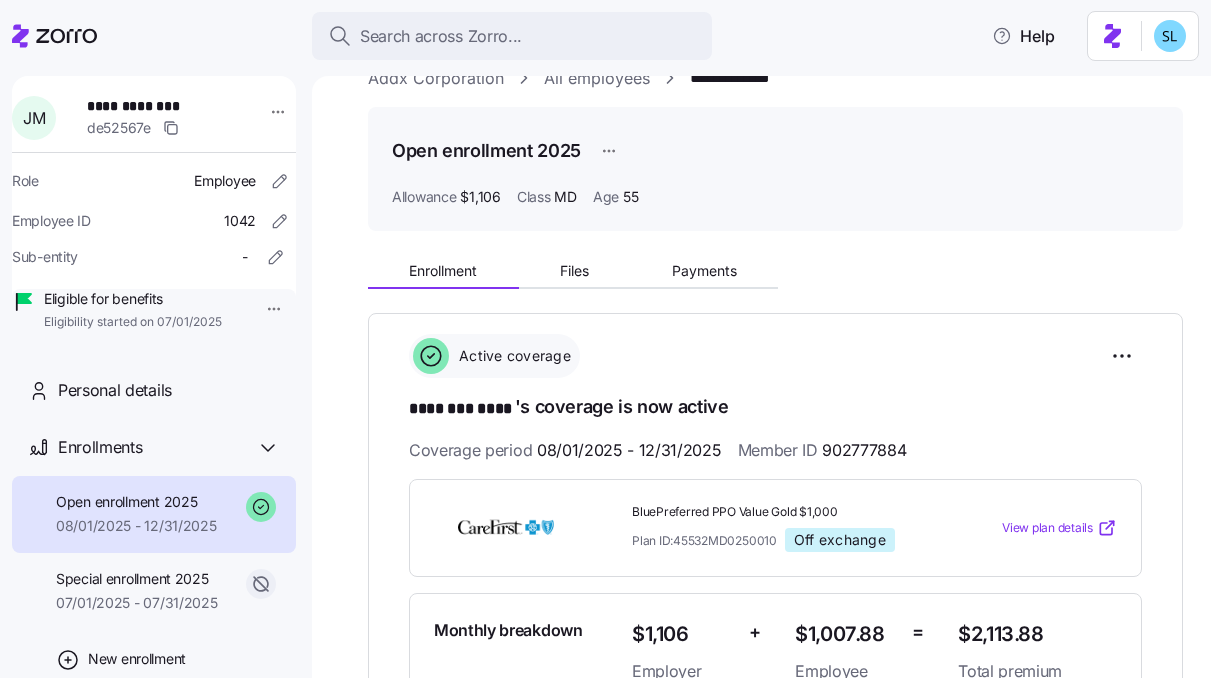 scroll, scrollTop: 0, scrollLeft: 0, axis: both 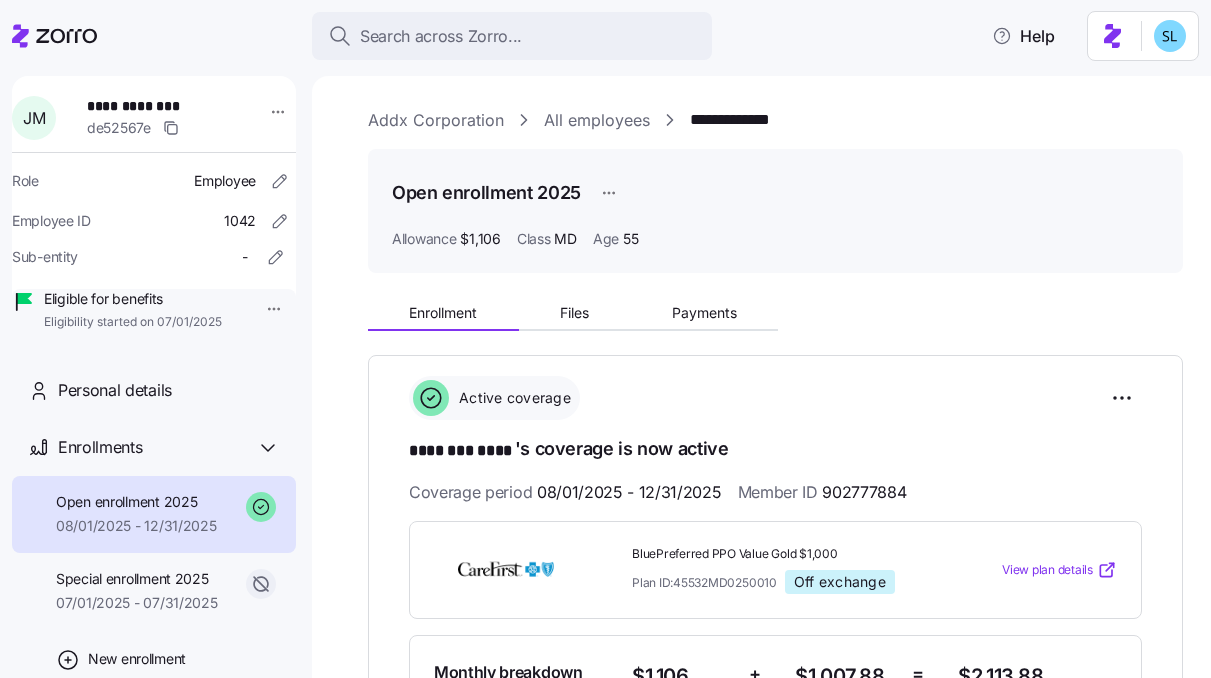 click on "**********" at bounding box center [775, 893] 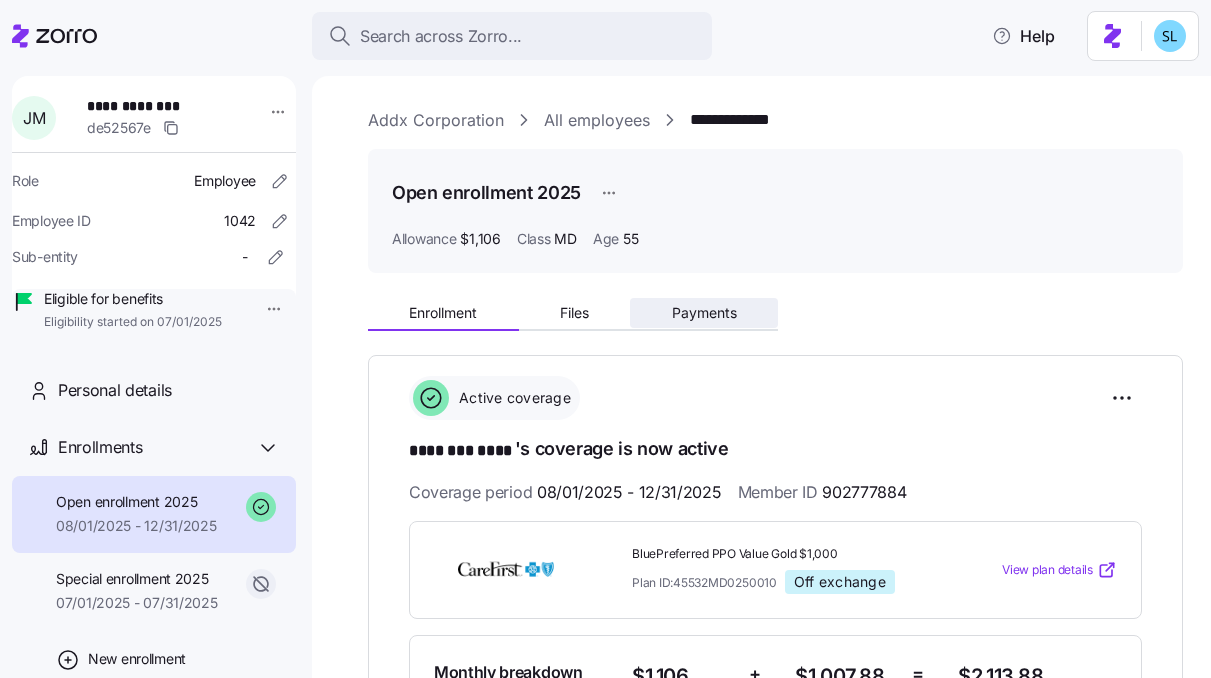 click on "Payments" at bounding box center [704, 313] 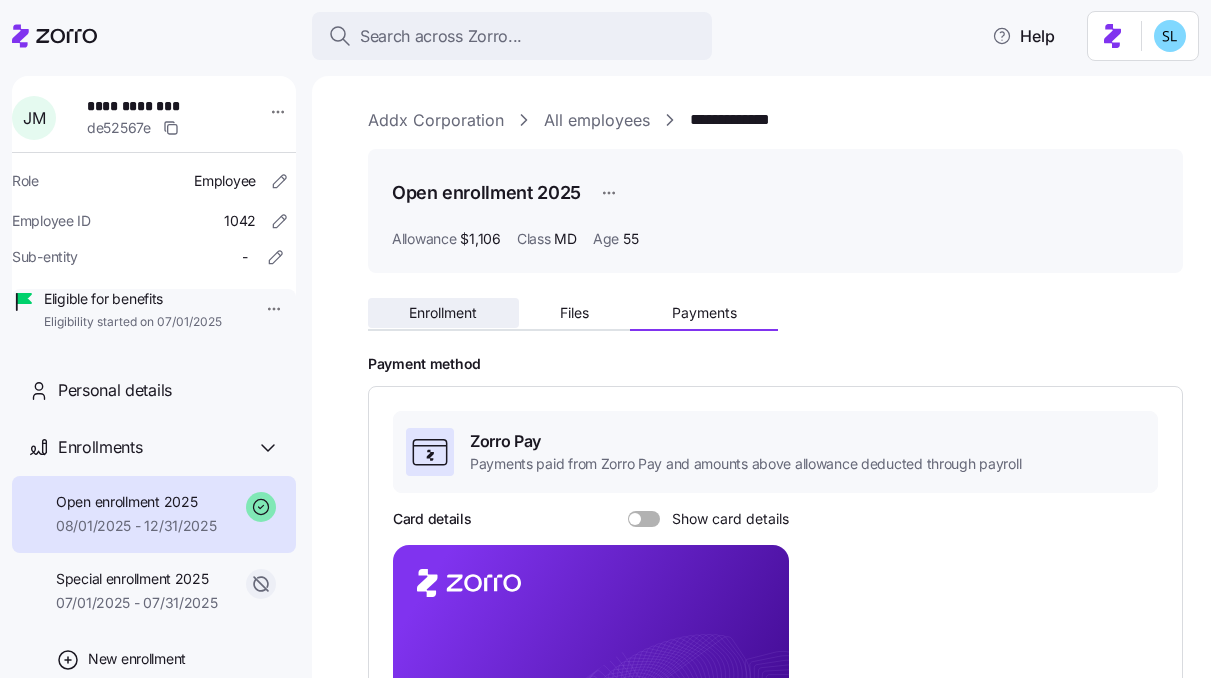 click on "Enrollment" at bounding box center (443, 313) 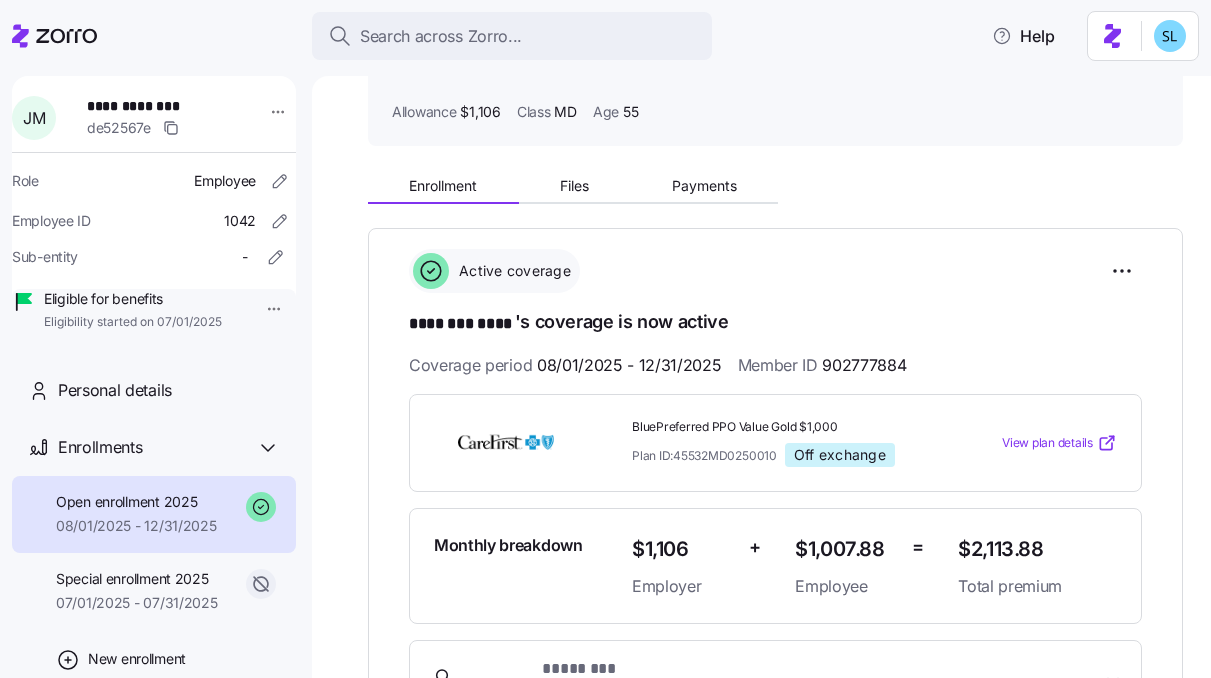 scroll, scrollTop: 127, scrollLeft: 0, axis: vertical 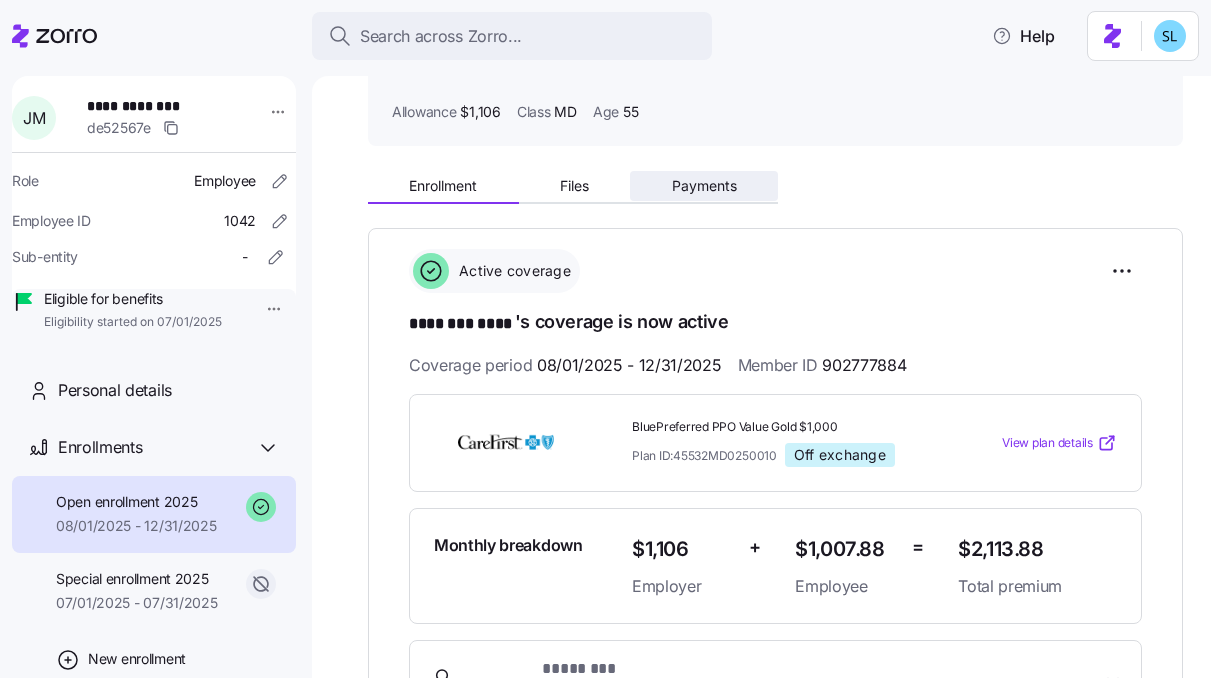 click on "Payments" at bounding box center [704, 186] 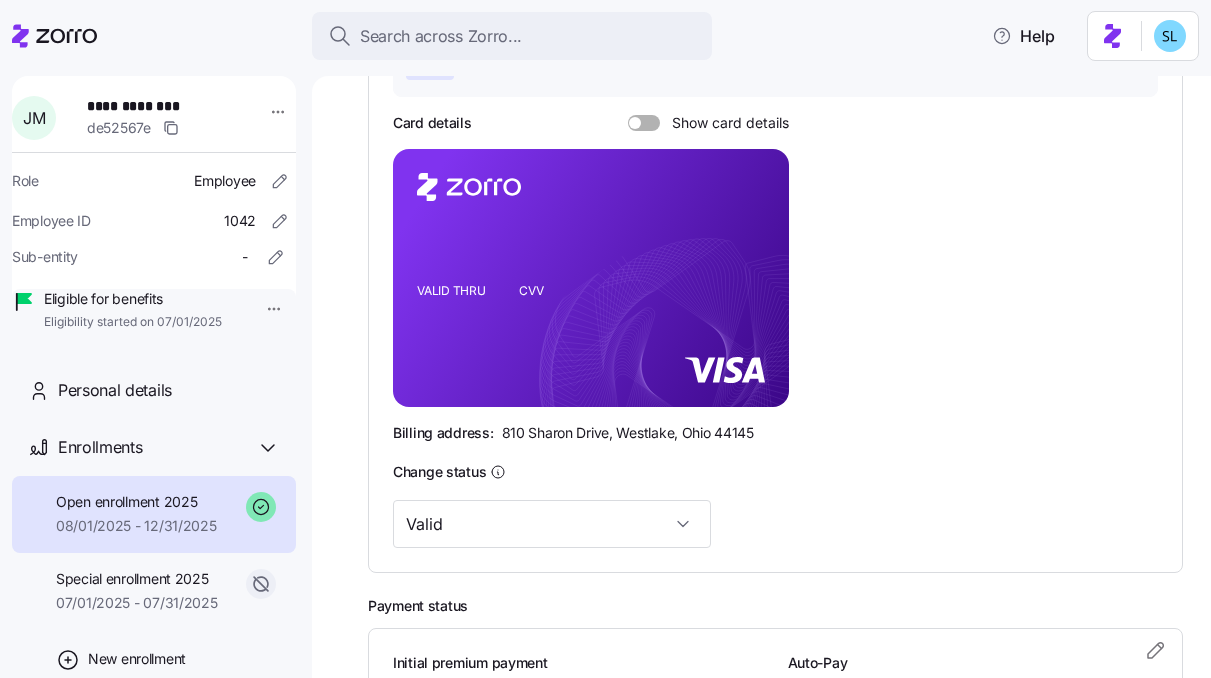 scroll, scrollTop: 583, scrollLeft: 0, axis: vertical 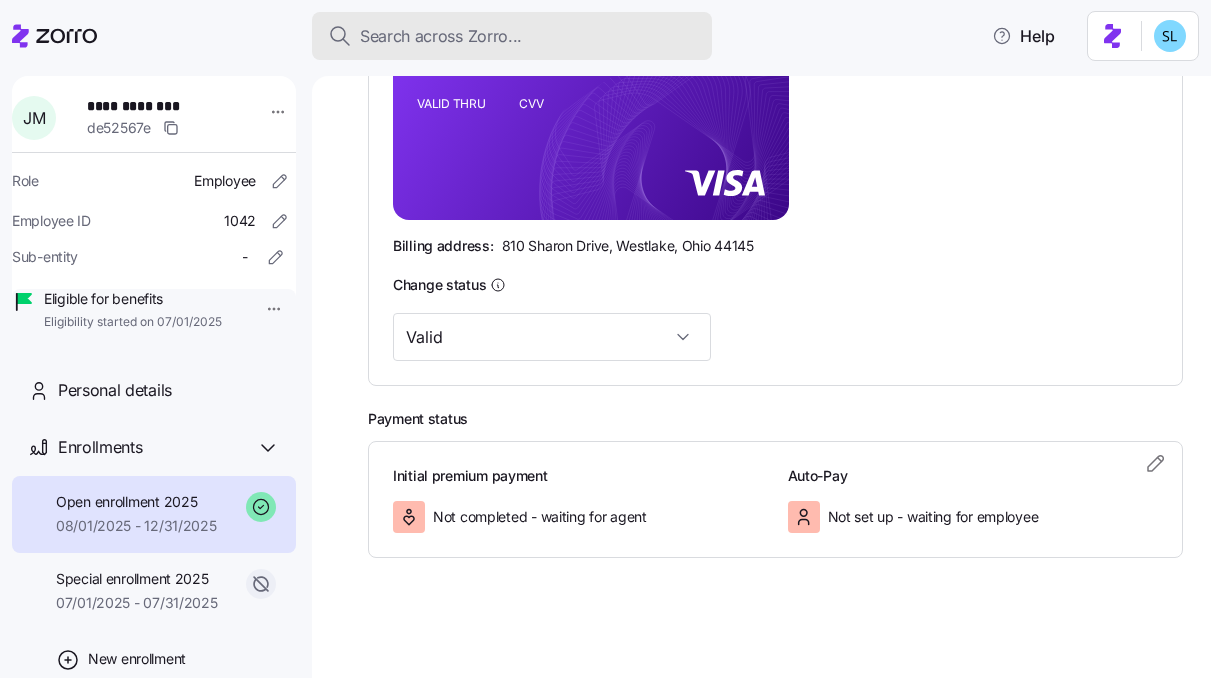 click on "Search across Zorro..." at bounding box center [512, 36] 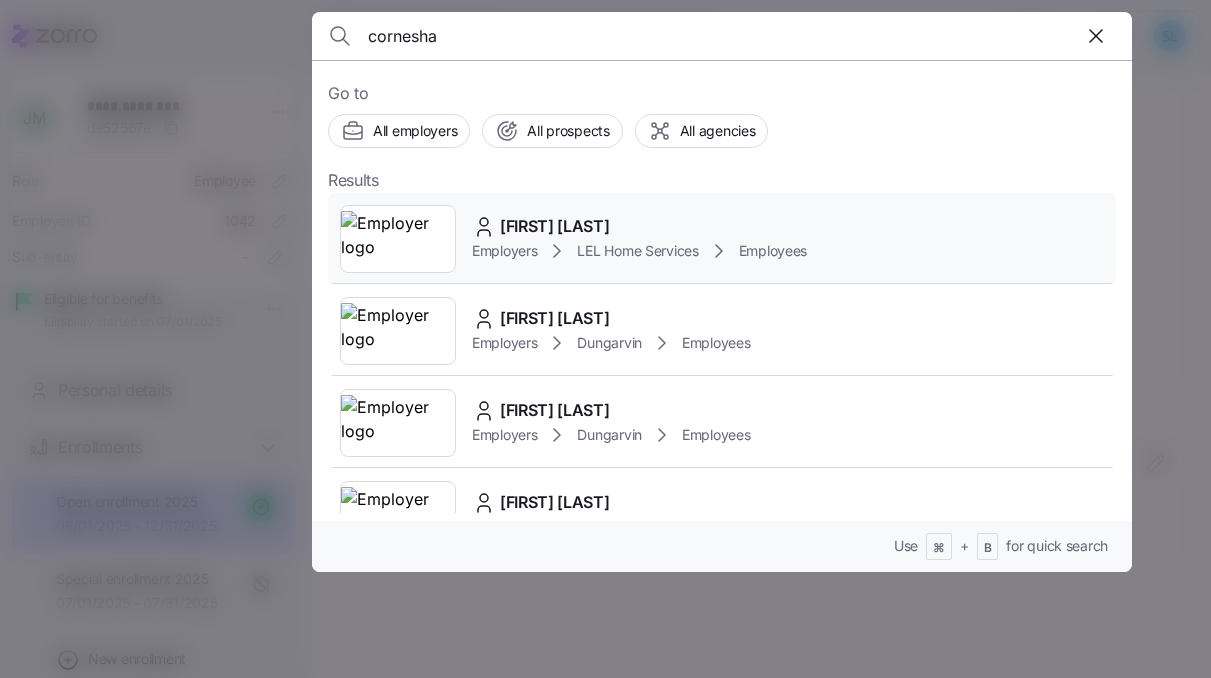 type on "cornesha" 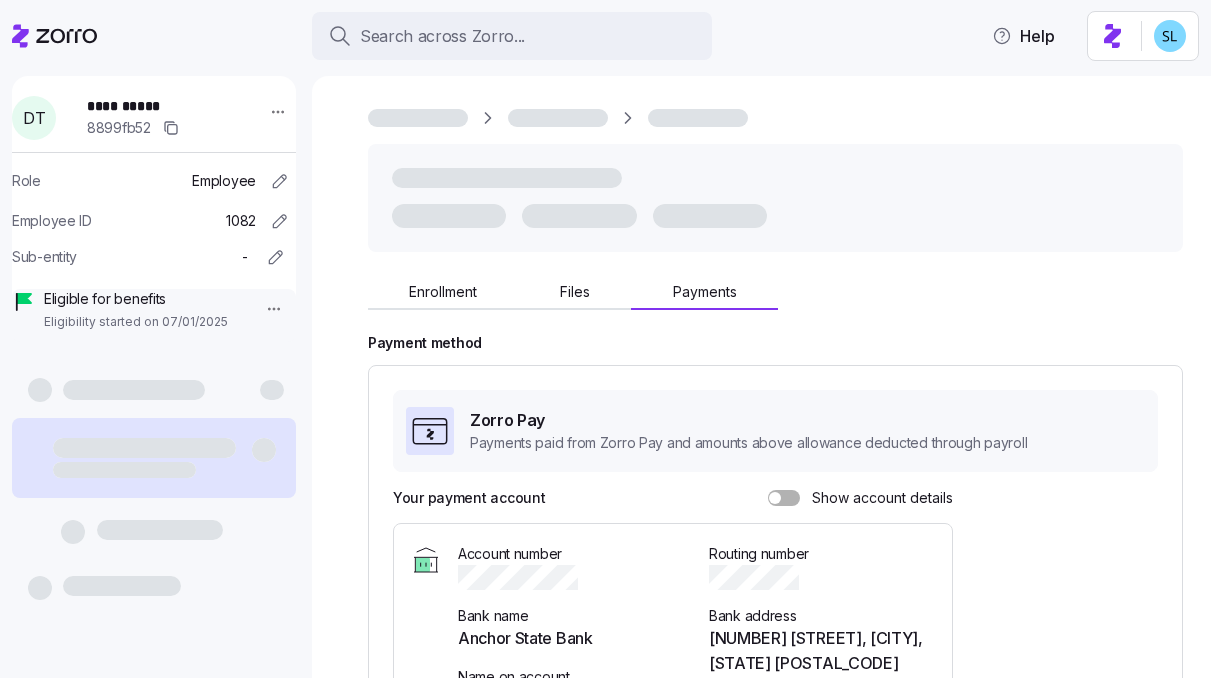 scroll, scrollTop: 0, scrollLeft: 0, axis: both 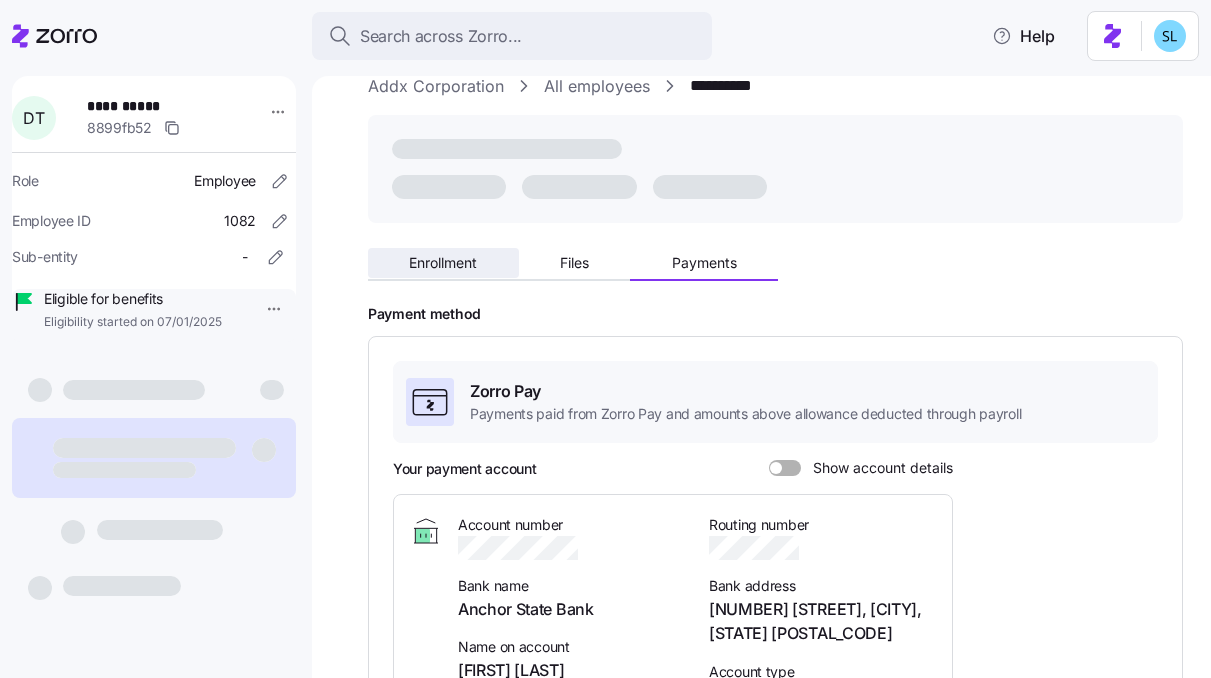click on "Enrollment" at bounding box center (443, 263) 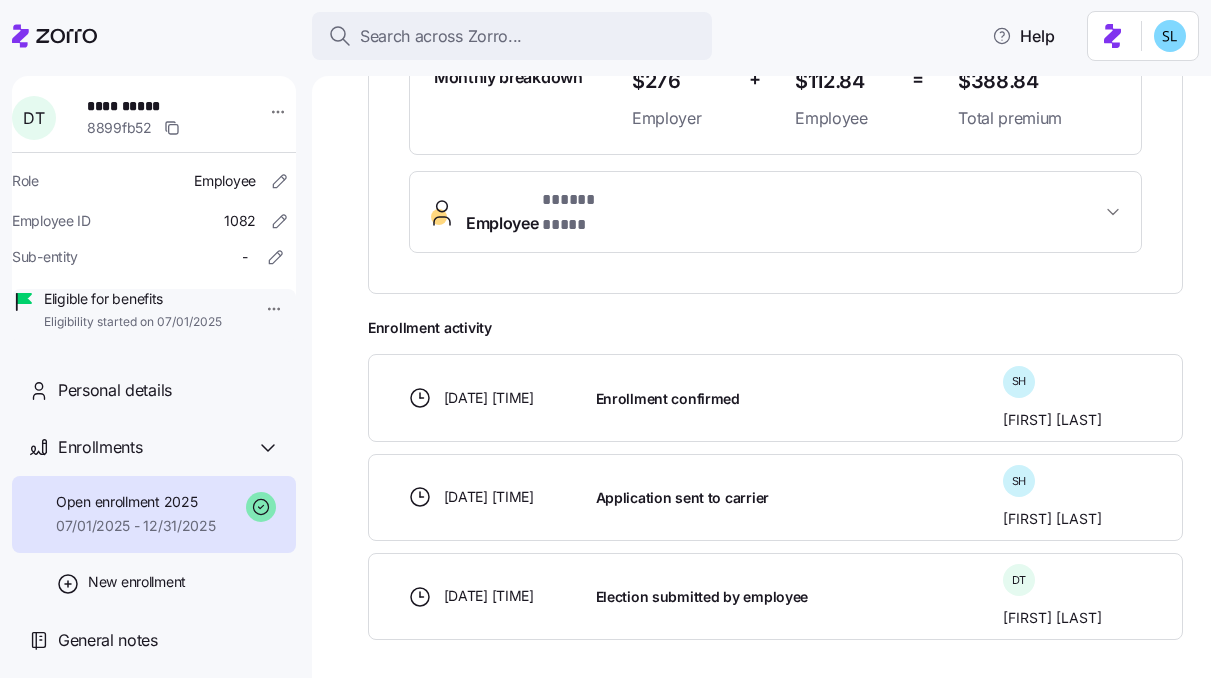 scroll, scrollTop: 651, scrollLeft: 0, axis: vertical 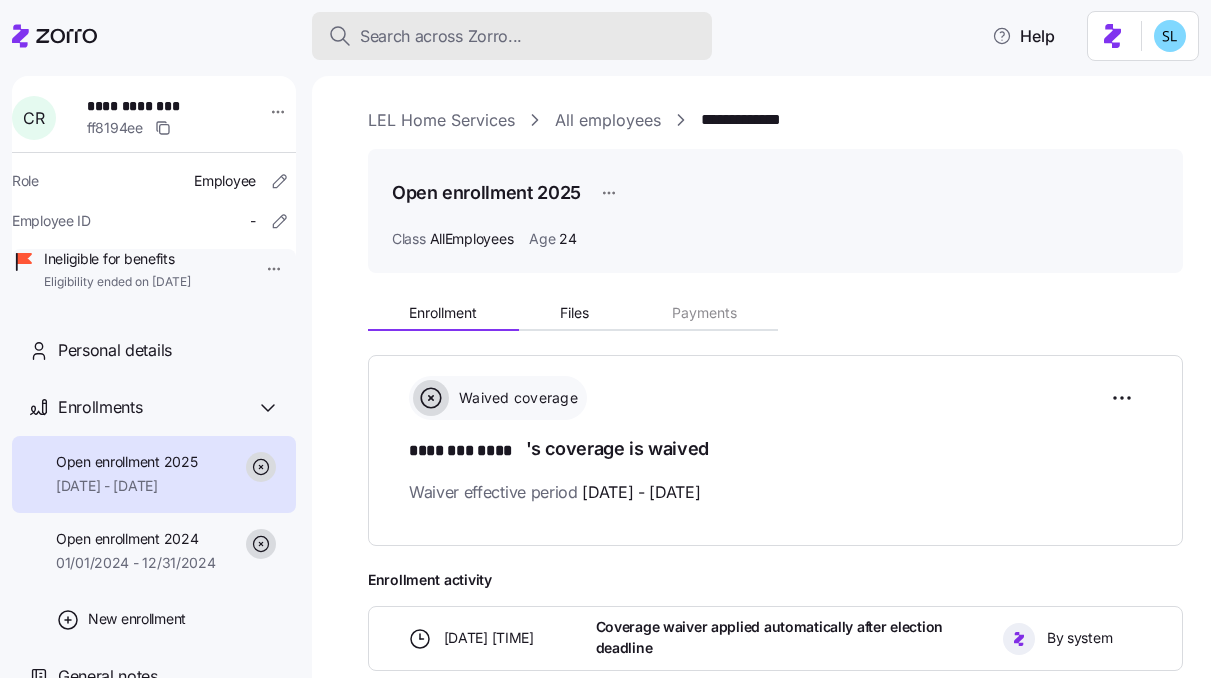 click on "Search across Zorro..." at bounding box center (441, 36) 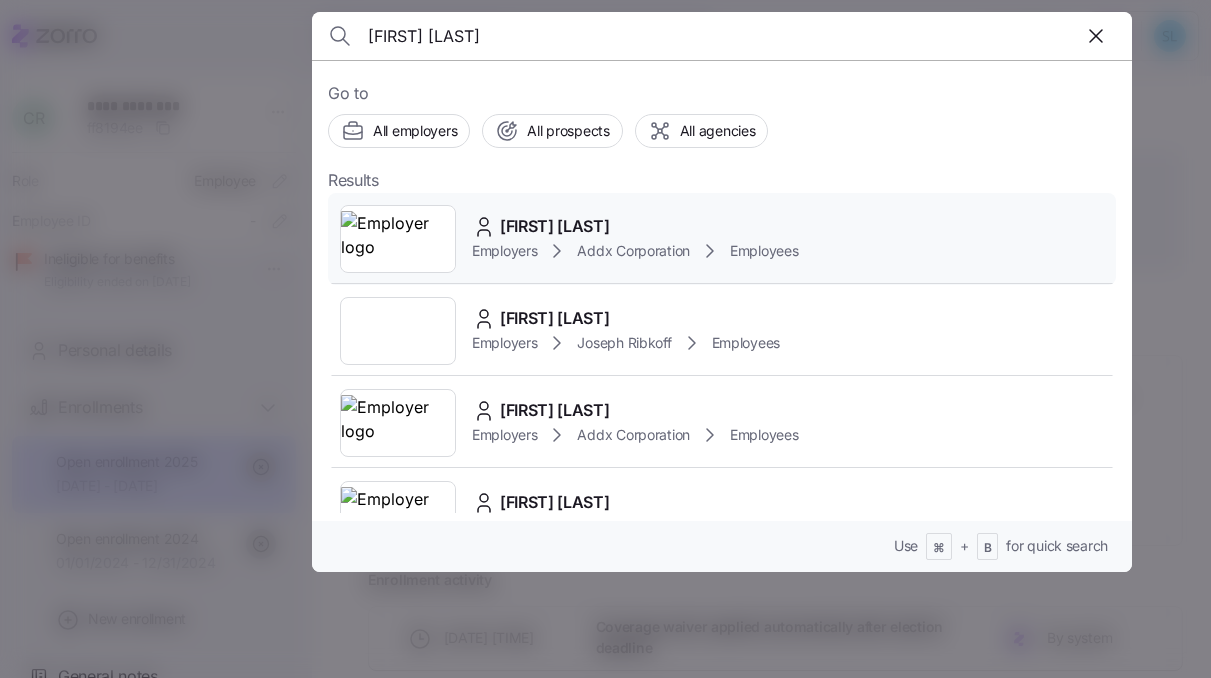 type on "[FIRST] [LAST]" 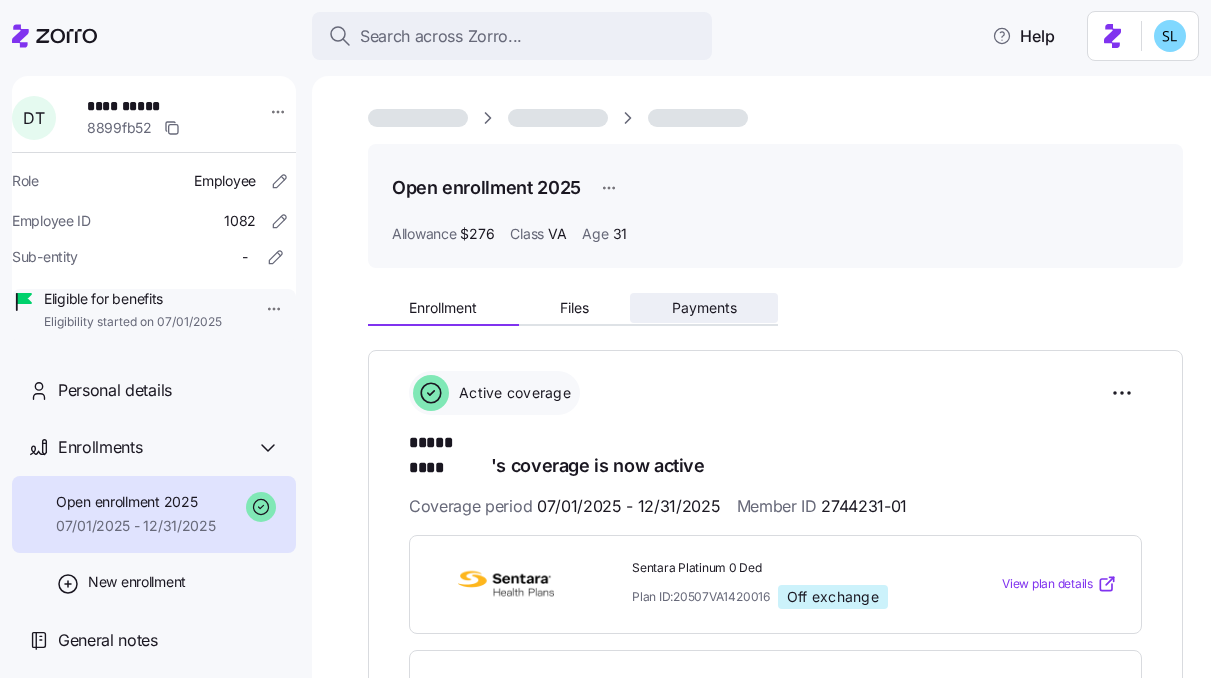 click on "Payments" at bounding box center (704, 308) 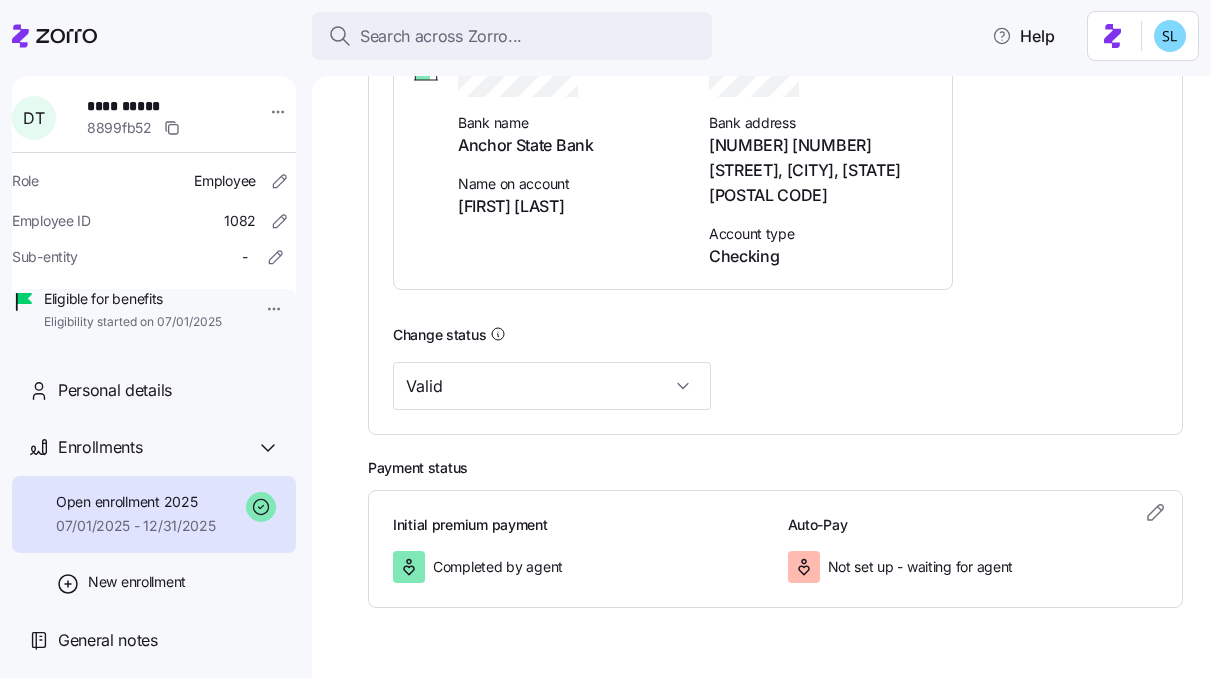 scroll, scrollTop: 0, scrollLeft: 0, axis: both 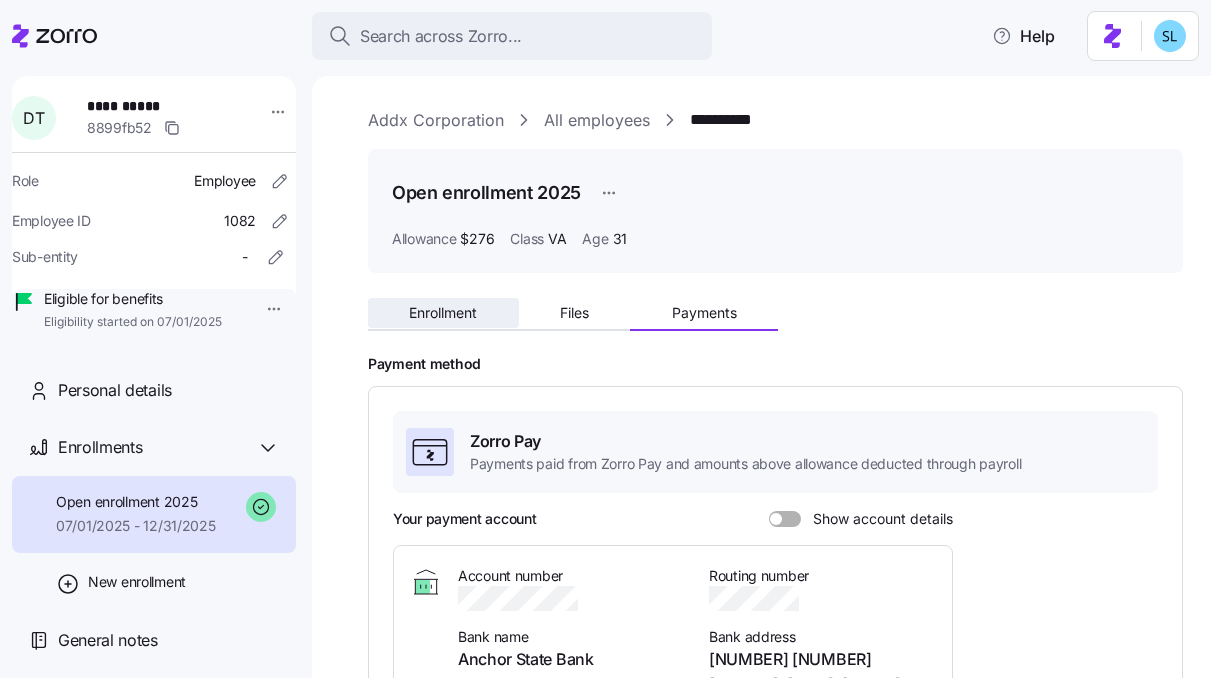 click on "Enrollment" at bounding box center [443, 313] 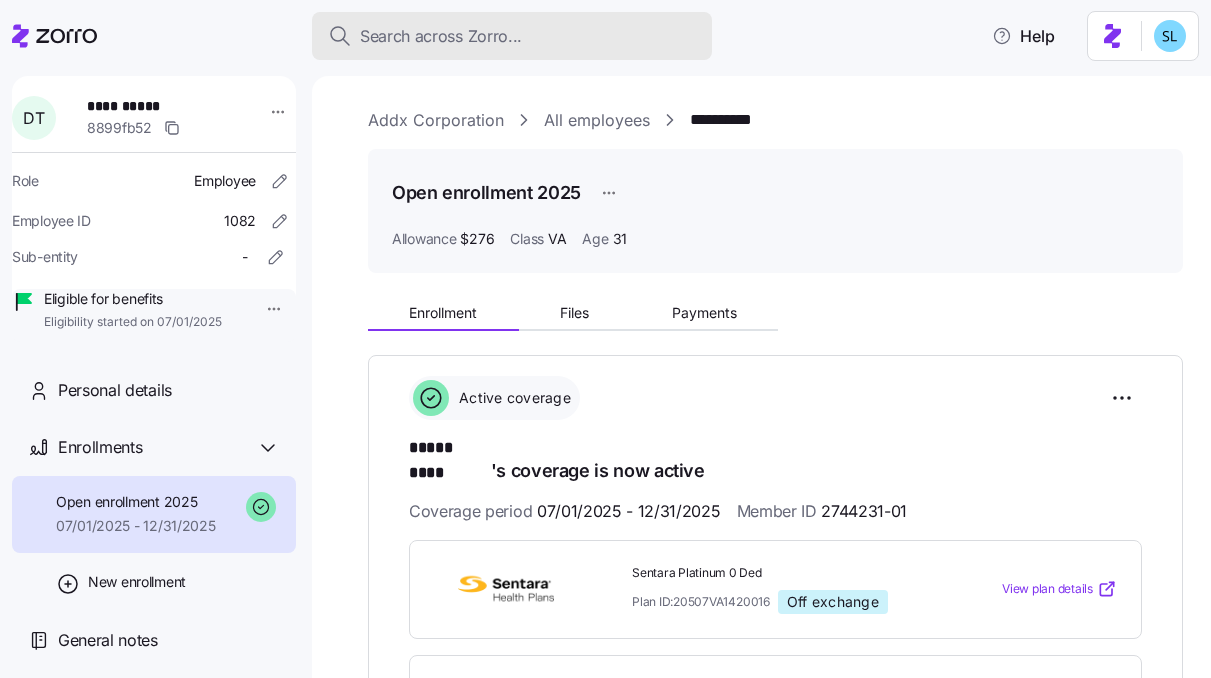 click on "Search across Zorro..." at bounding box center [441, 36] 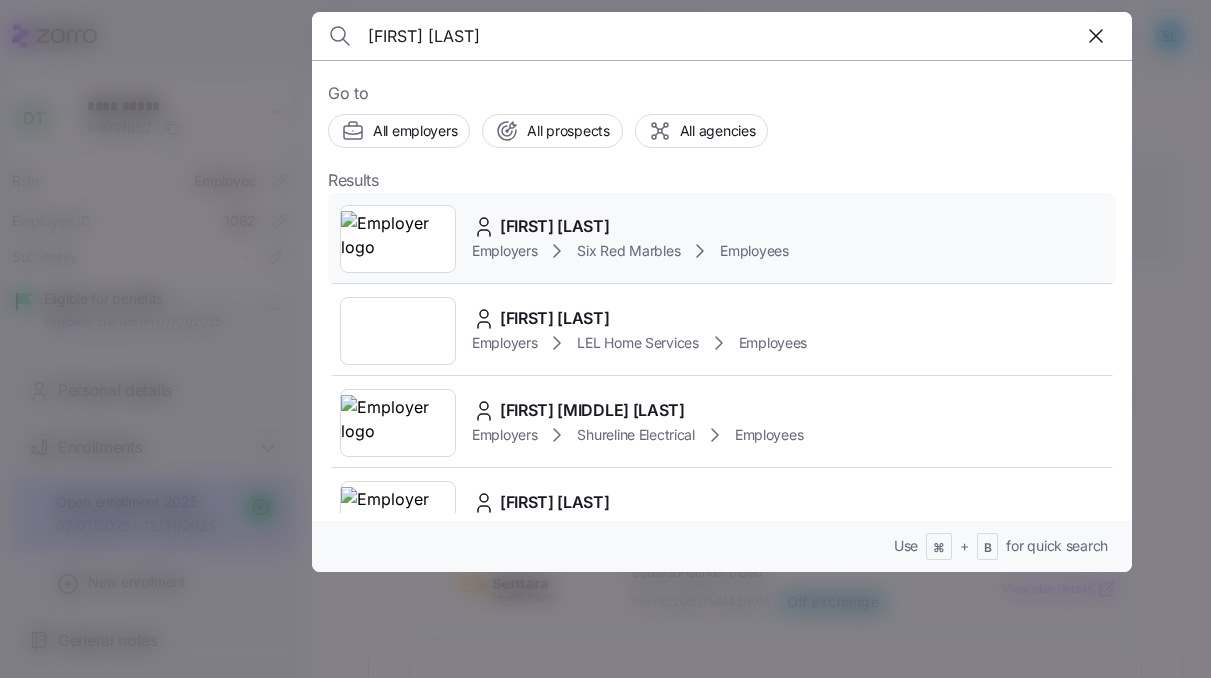 type on "[FIRST] [LAST]" 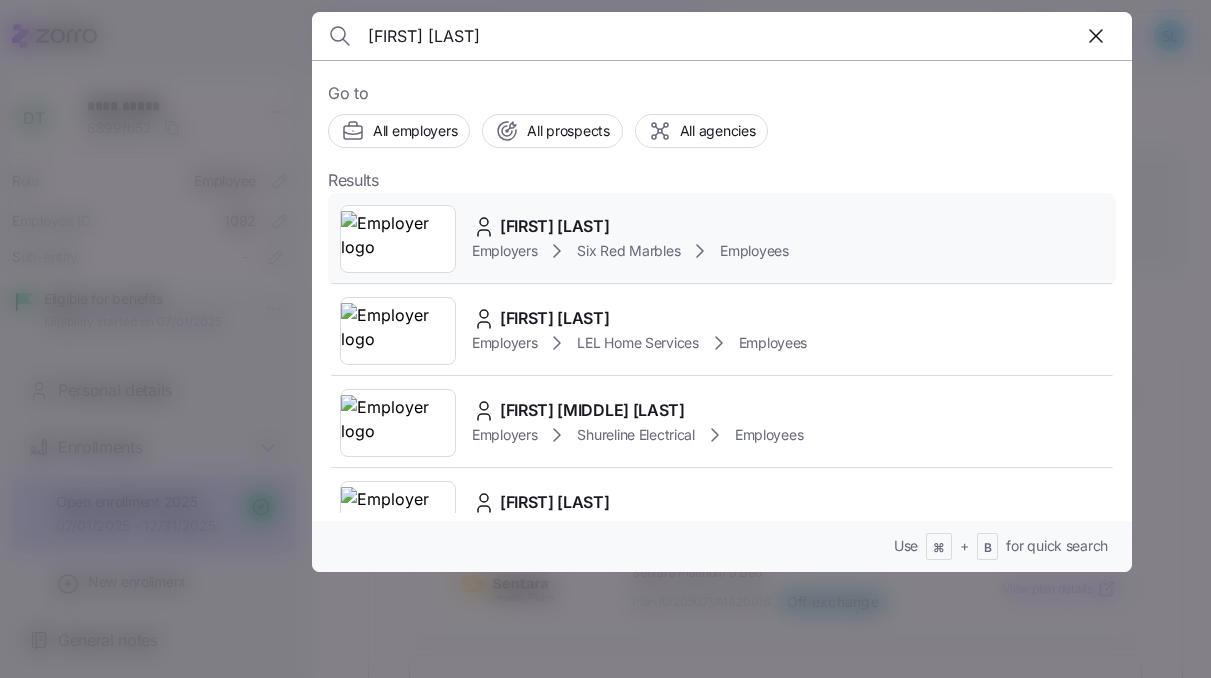 click on "[FIRST] [LAST]" at bounding box center (555, 226) 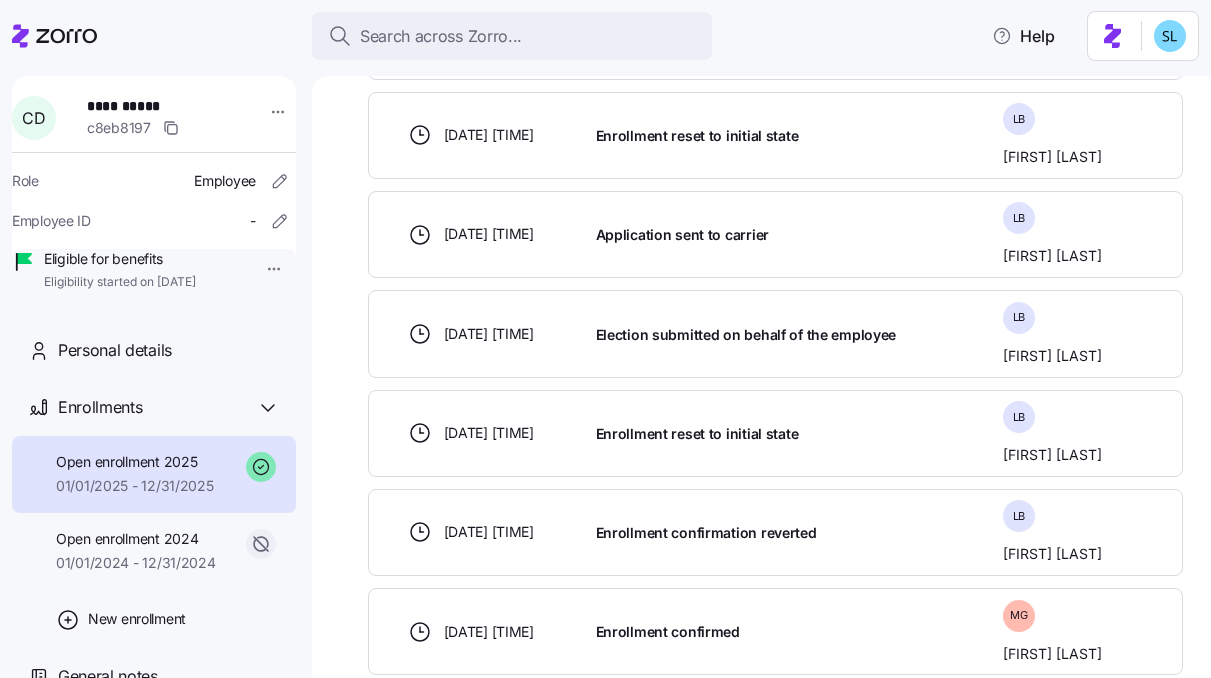 scroll, scrollTop: 1321, scrollLeft: 0, axis: vertical 